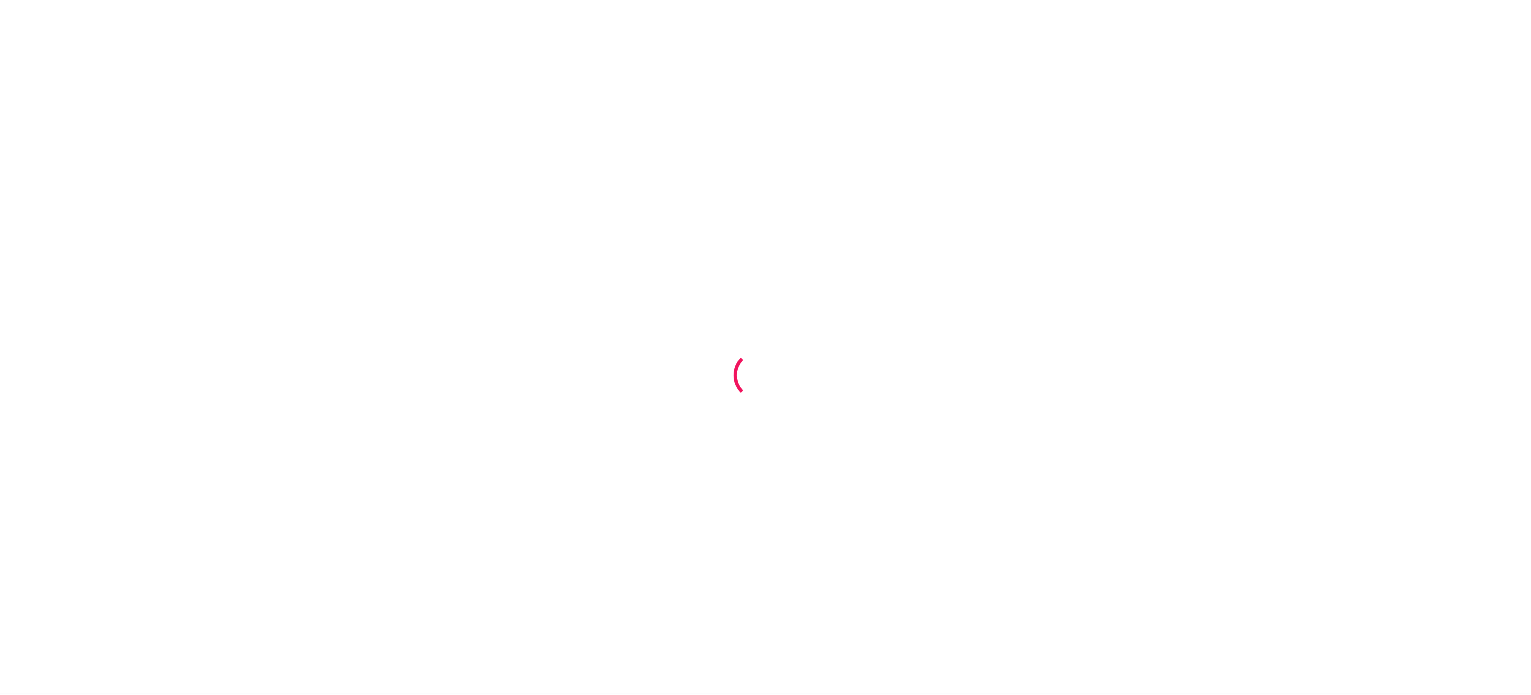 scroll, scrollTop: 0, scrollLeft: 0, axis: both 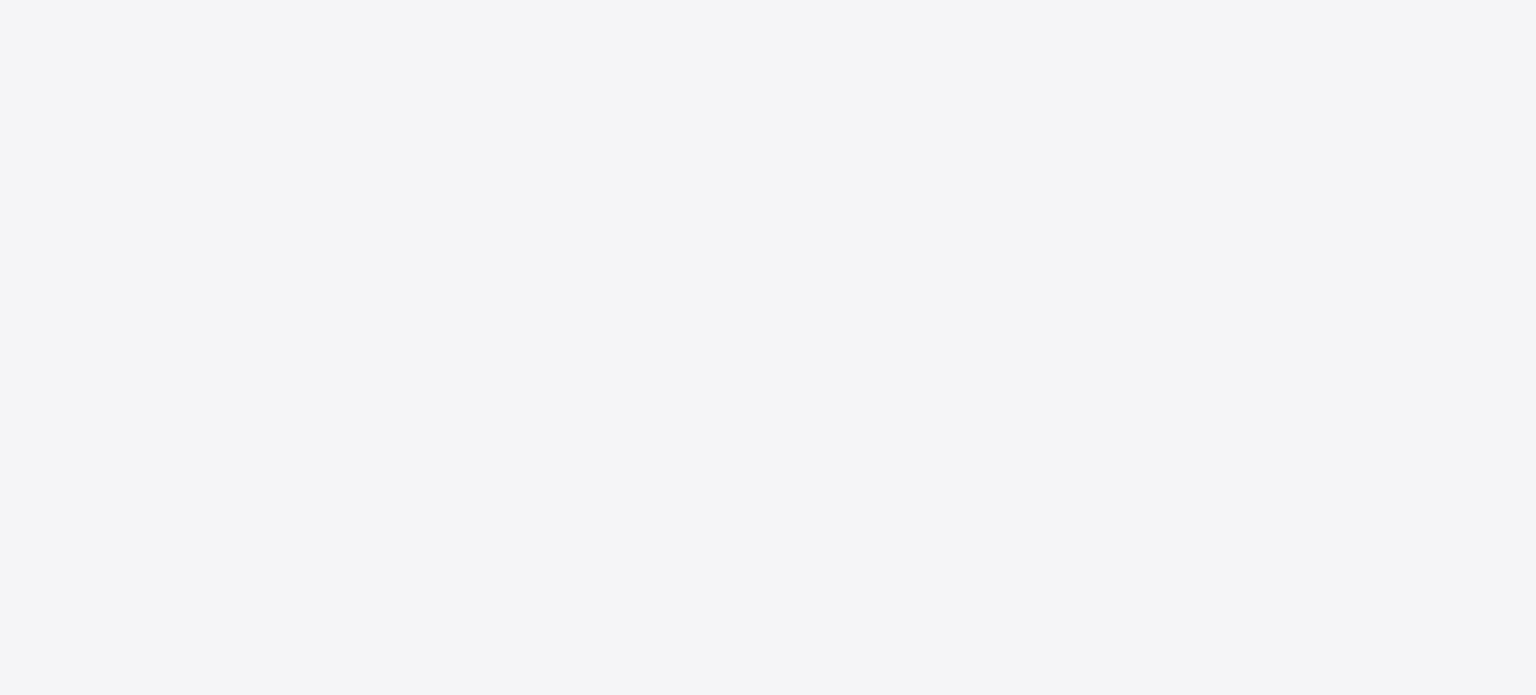 click at bounding box center [768, 347] 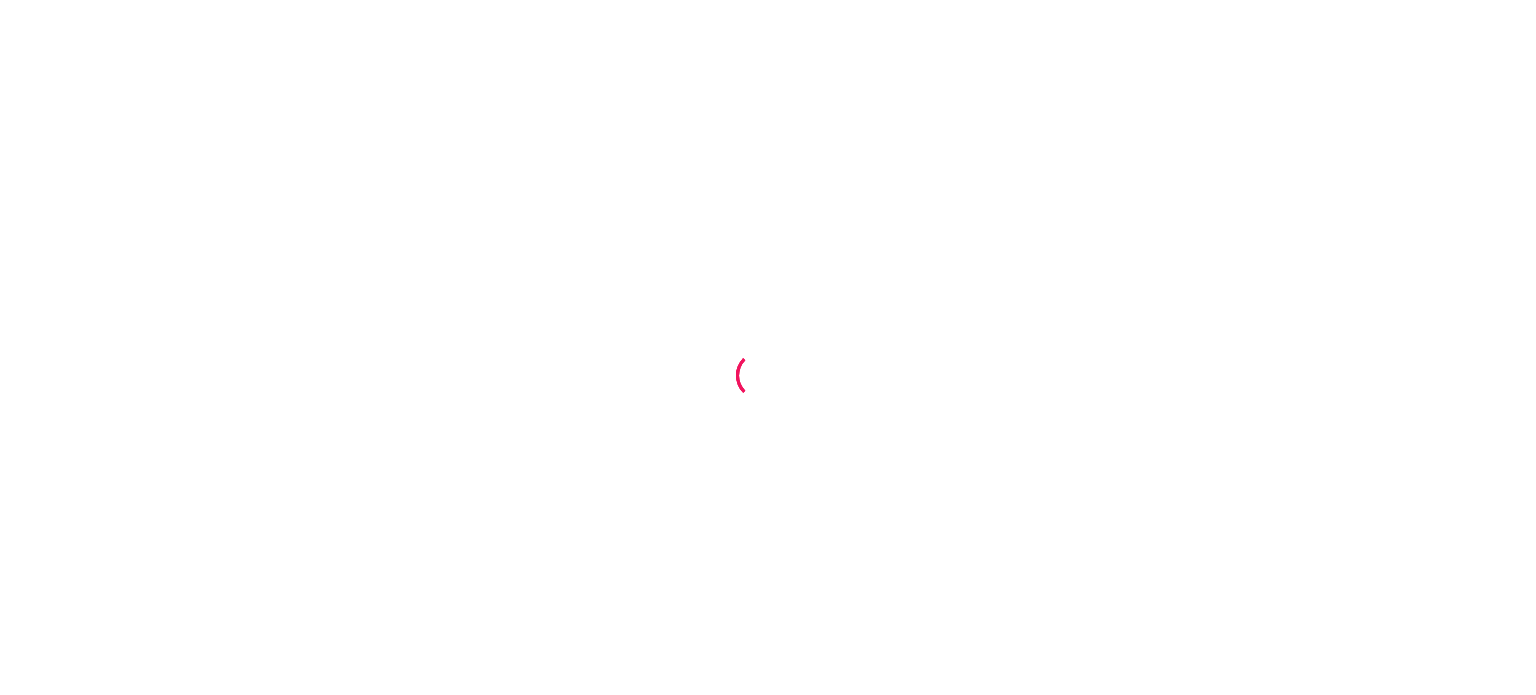 scroll, scrollTop: 0, scrollLeft: 0, axis: both 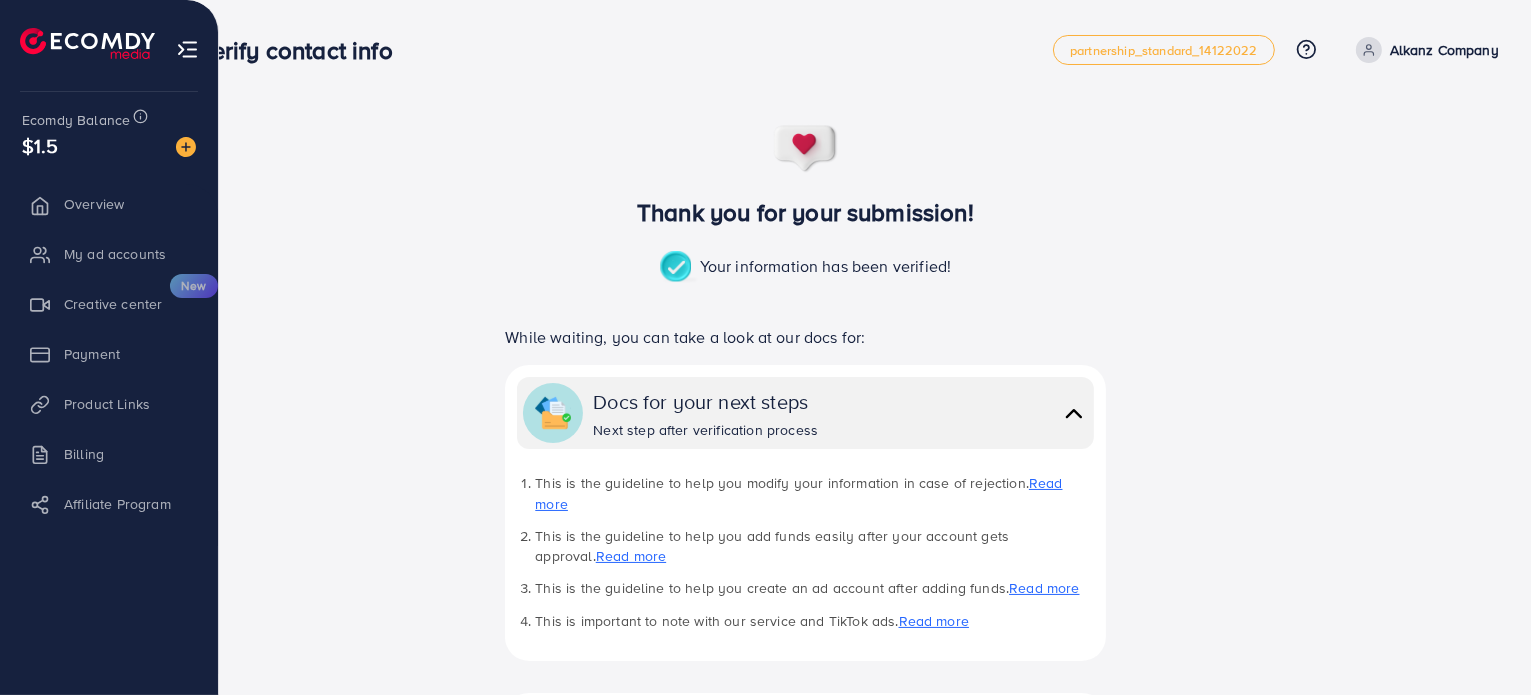 click on "Payment" at bounding box center [109, 354] 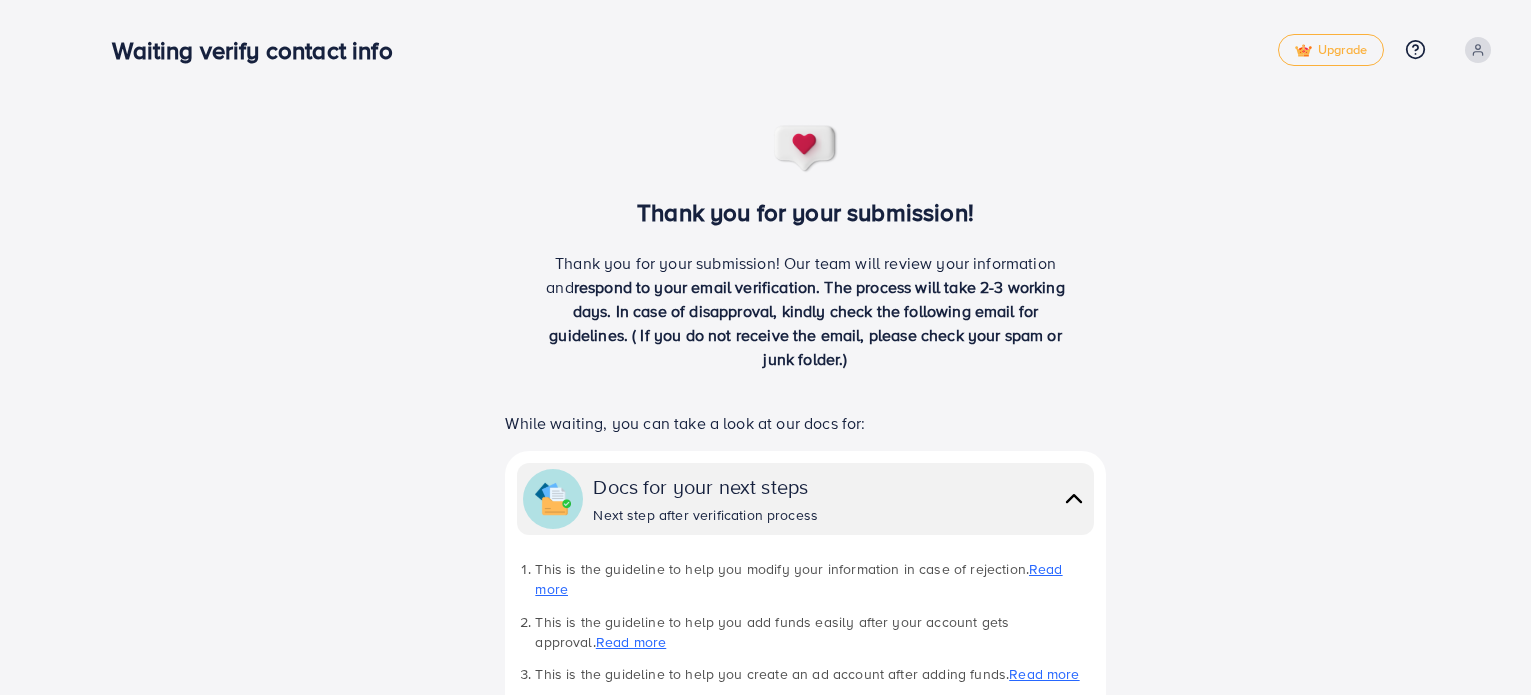 scroll, scrollTop: 0, scrollLeft: 0, axis: both 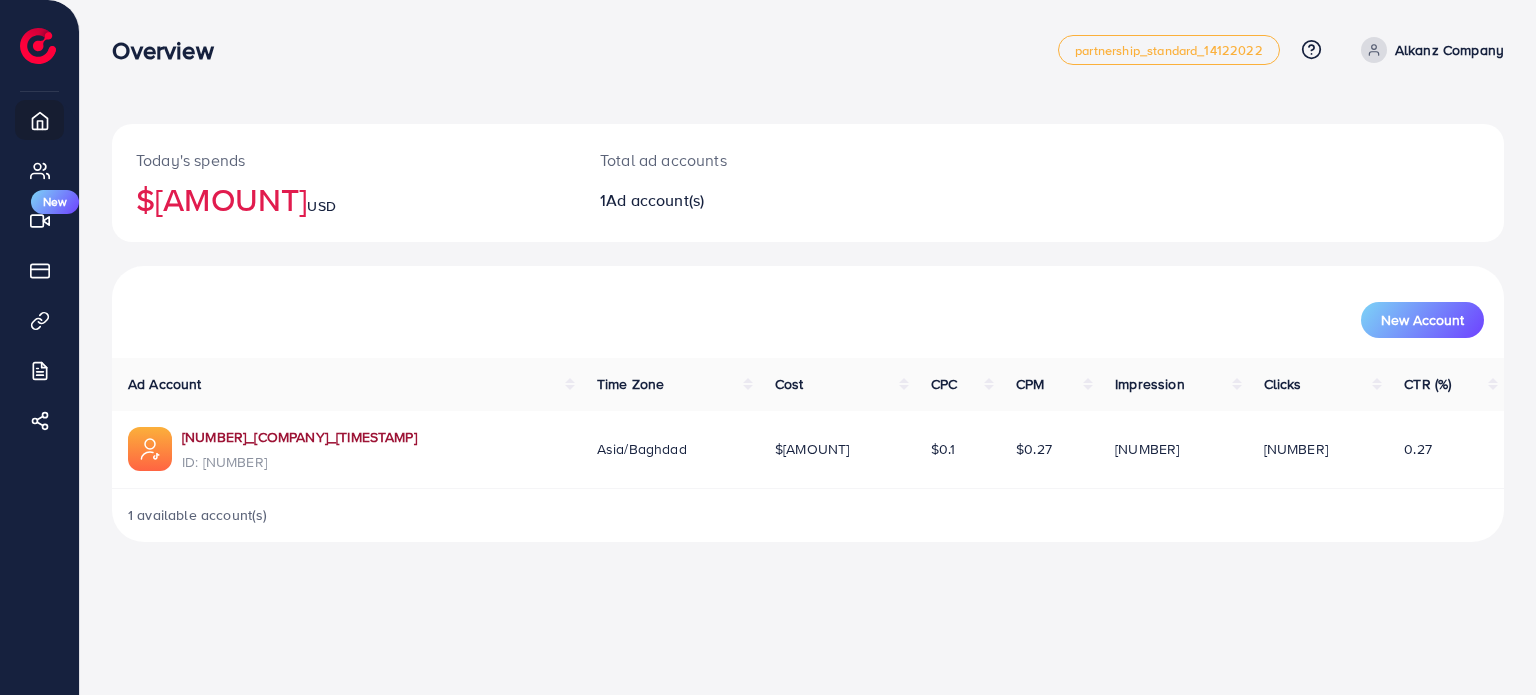click on "[NUMBER]_[COMPANY]_[TIMESTAMP]" at bounding box center (299, 437) 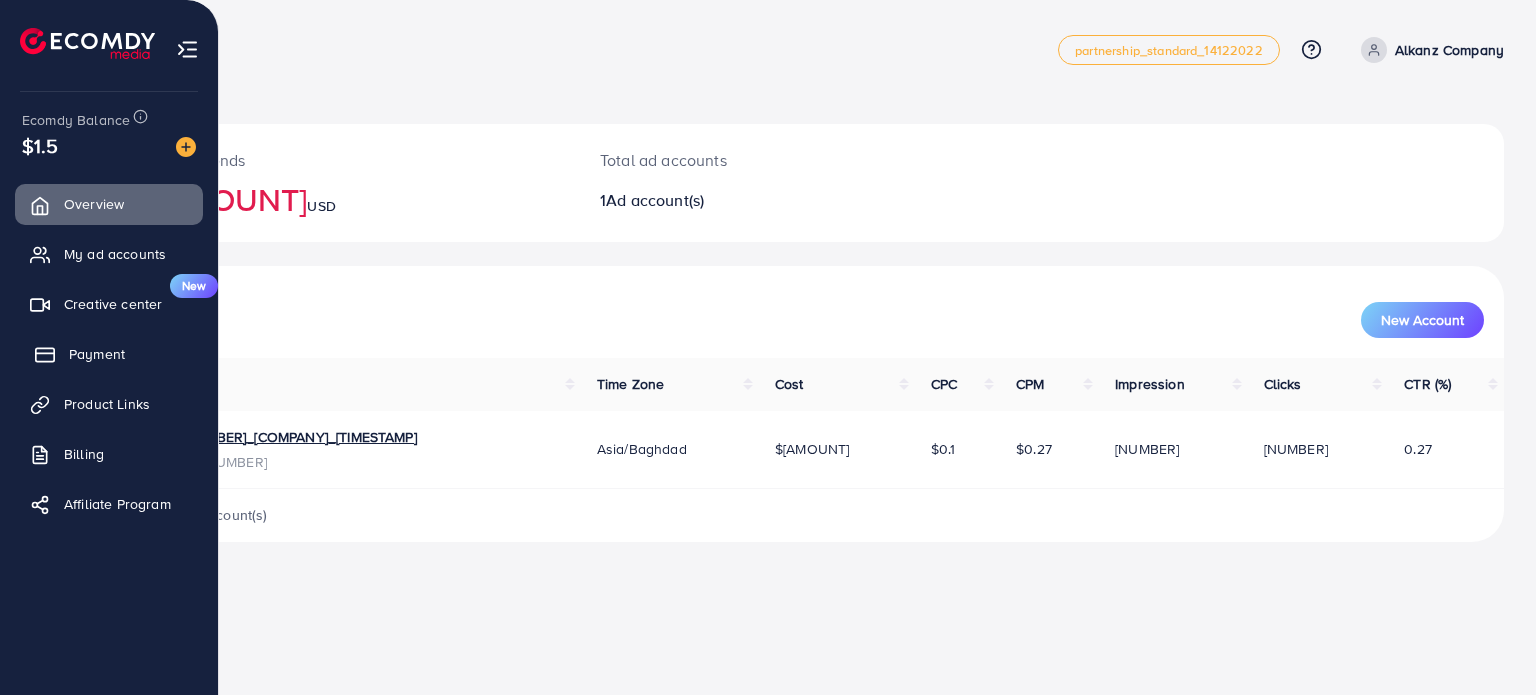 click on "Payment" at bounding box center (109, 354) 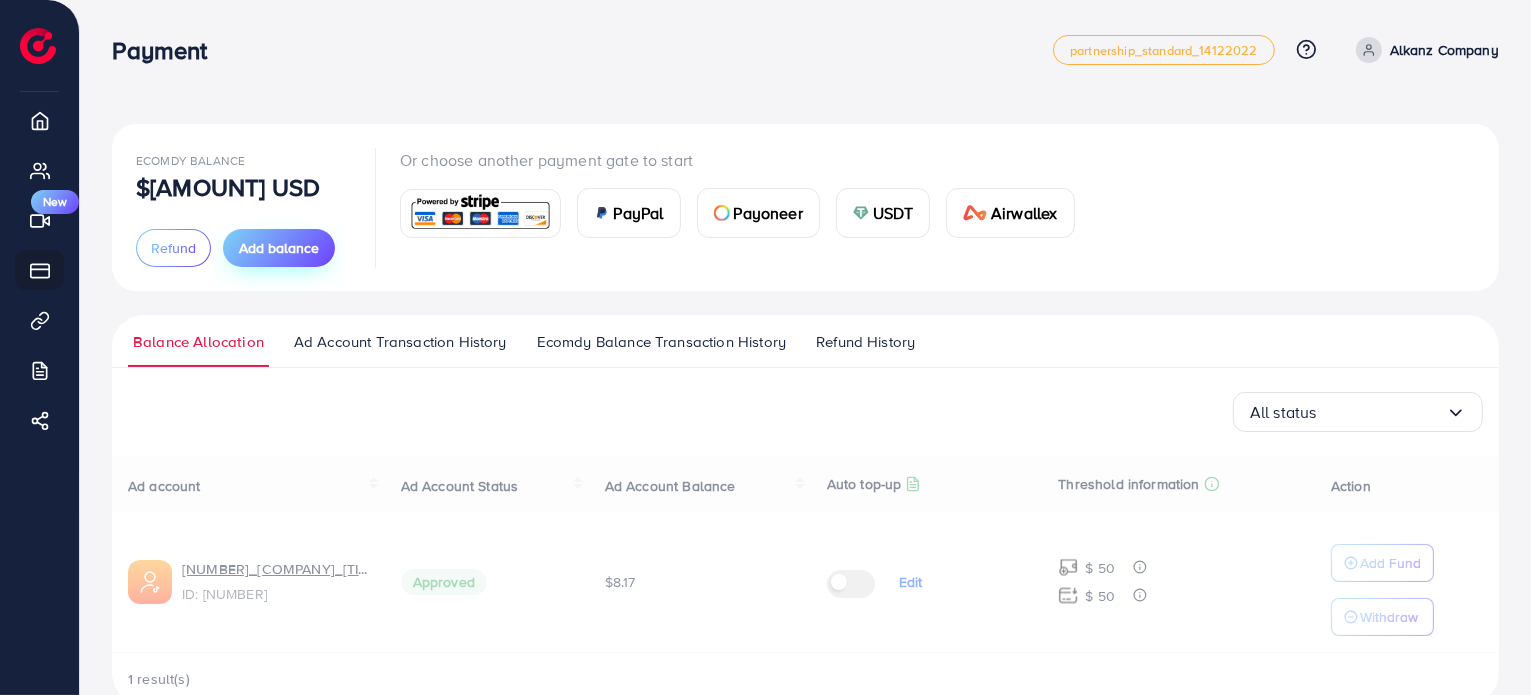 click on "Add balance" at bounding box center [279, 248] 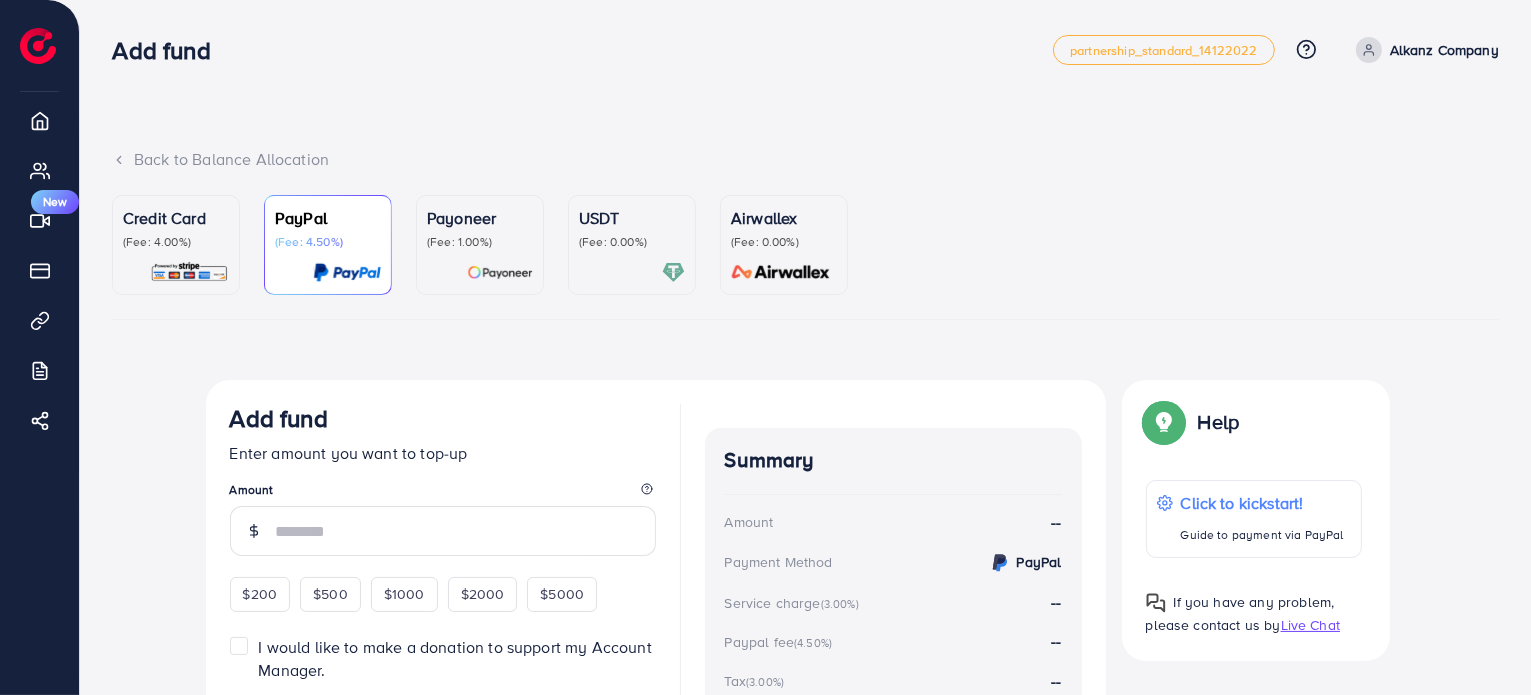 scroll, scrollTop: 181, scrollLeft: 0, axis: vertical 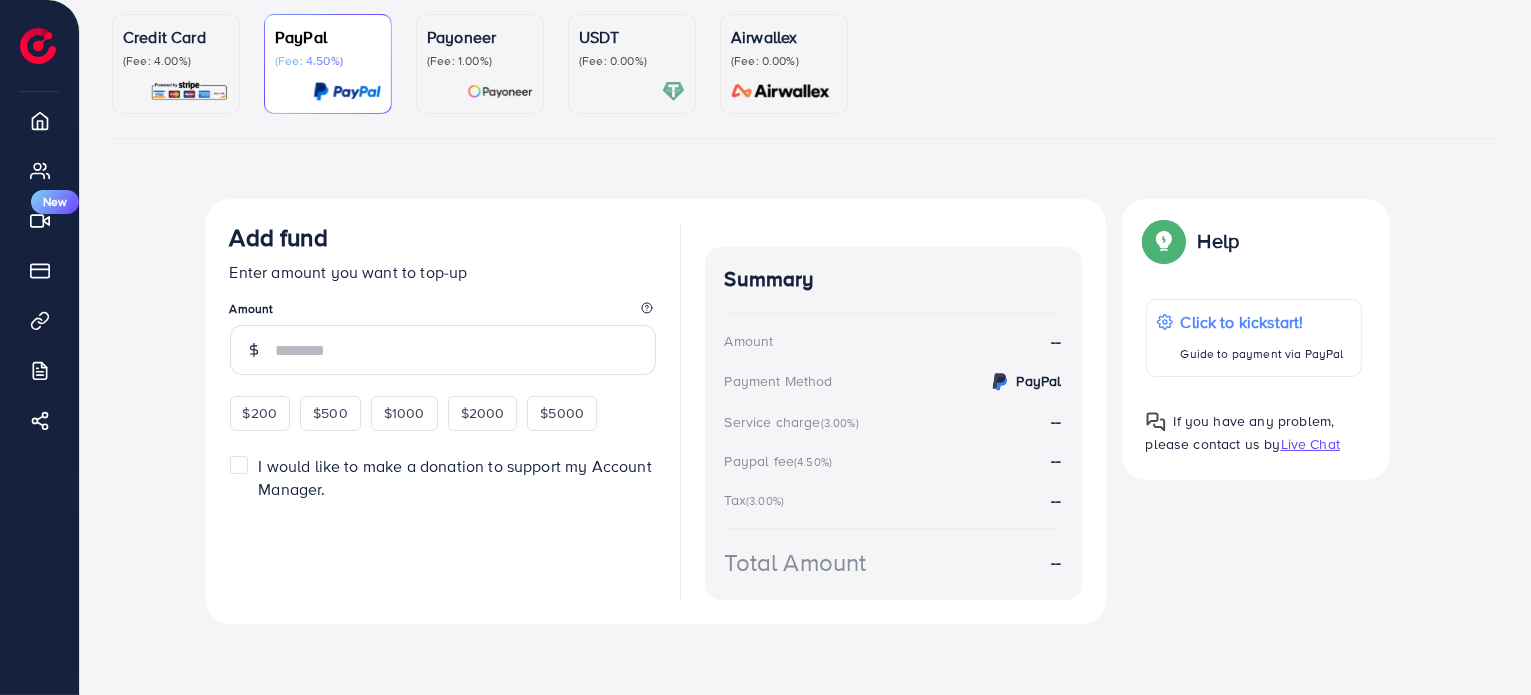 click on "(Fee: 4.00%)" at bounding box center [176, 61] 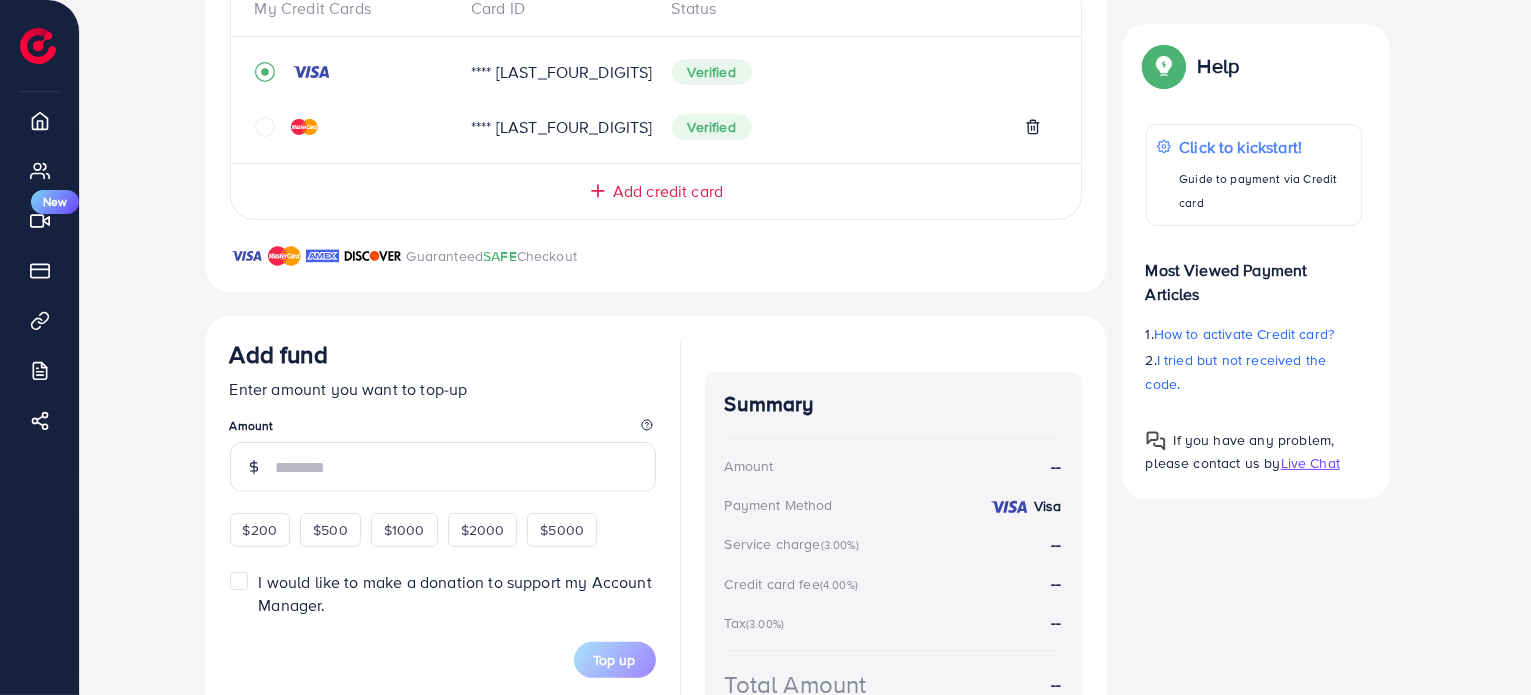 scroll, scrollTop: 581, scrollLeft: 0, axis: vertical 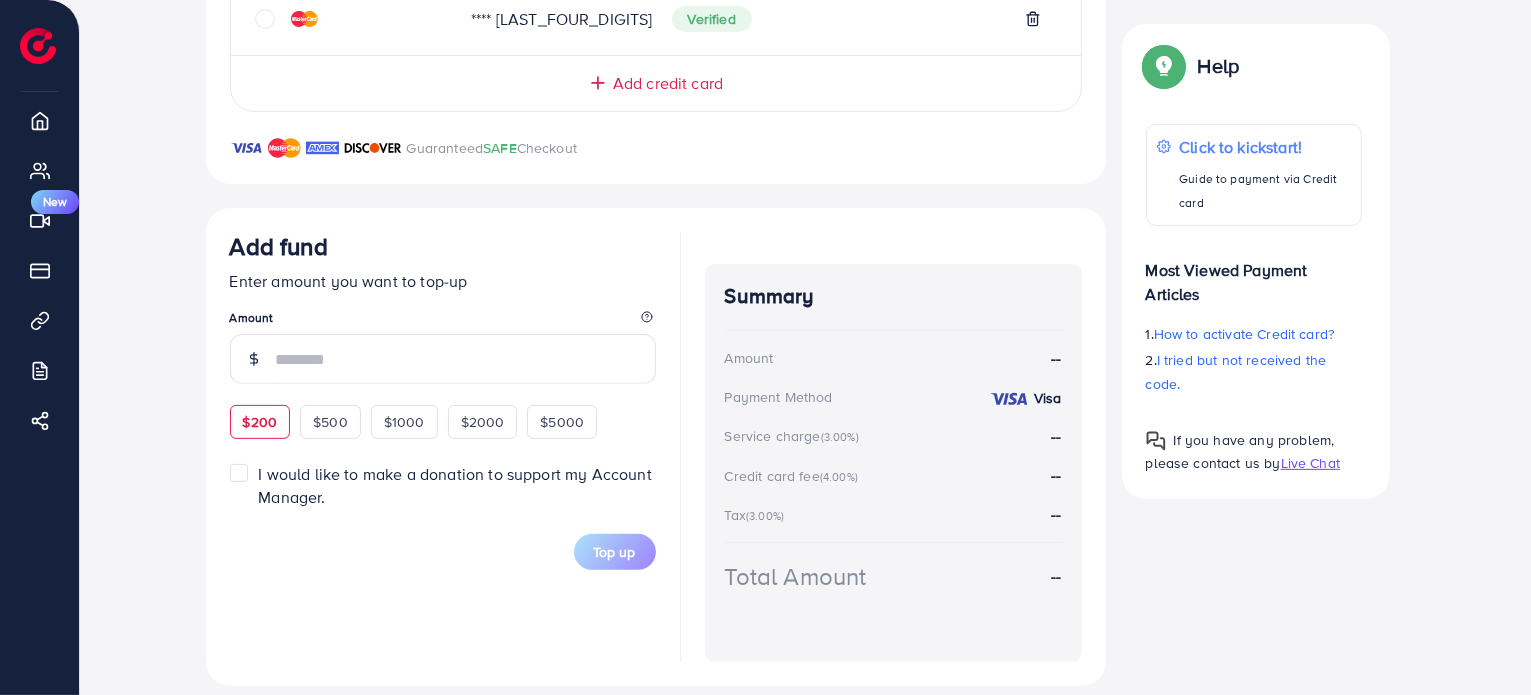 click on "$200" at bounding box center [260, 422] 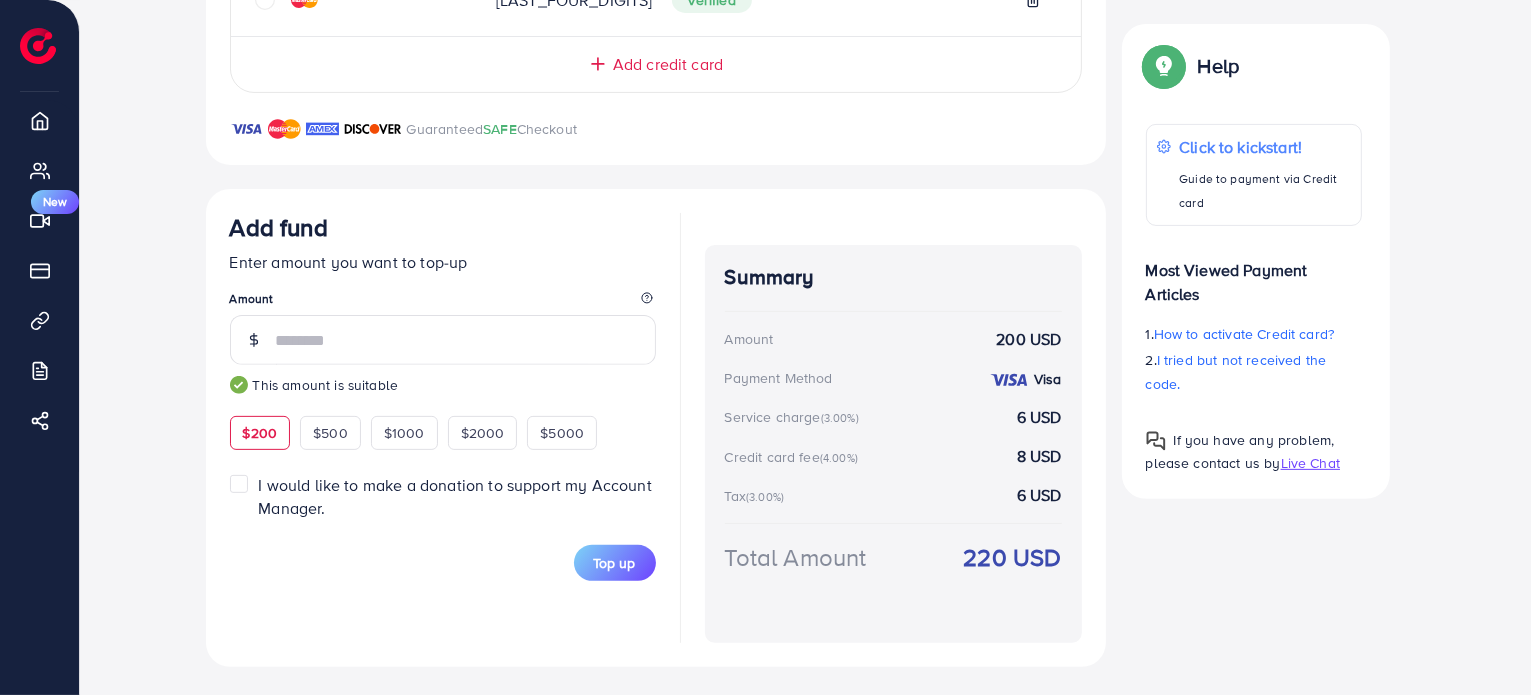 scroll, scrollTop: 602, scrollLeft: 0, axis: vertical 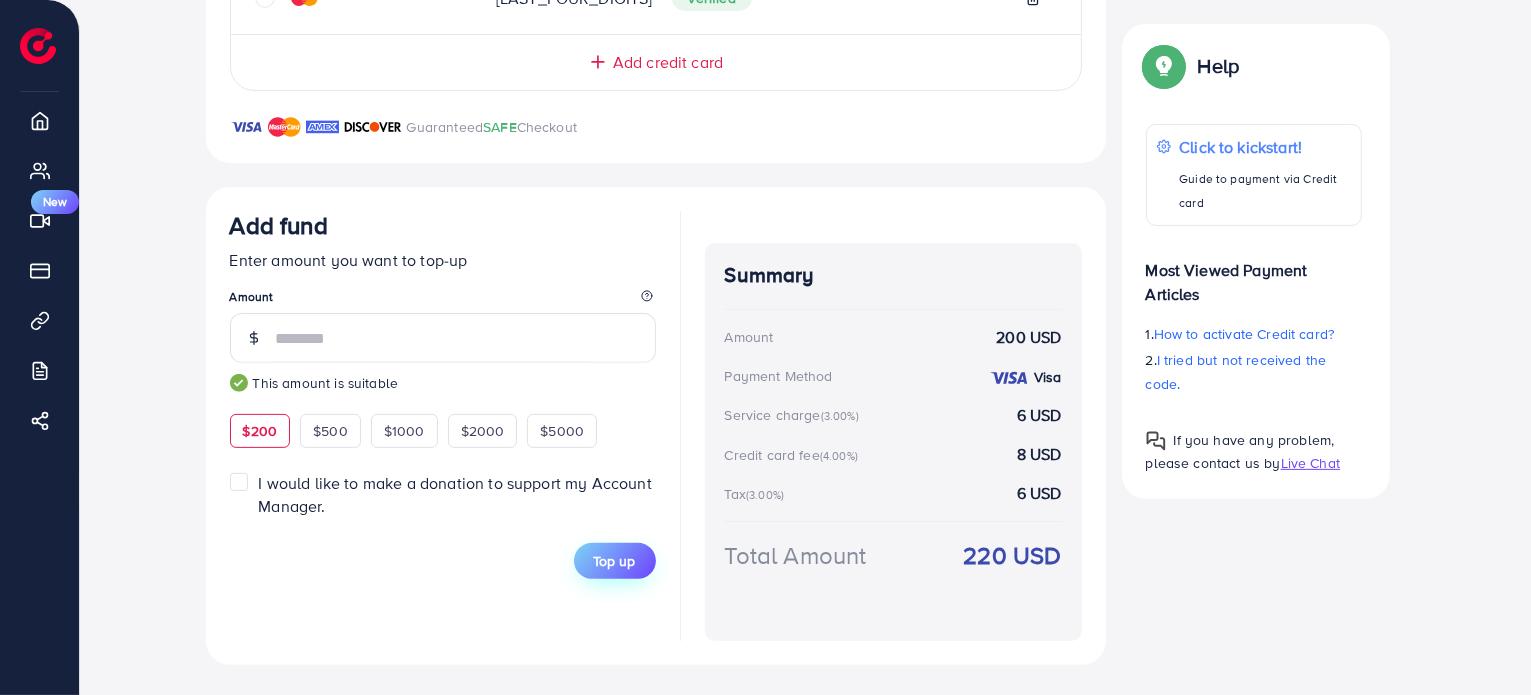 click on "Top up" at bounding box center (615, 561) 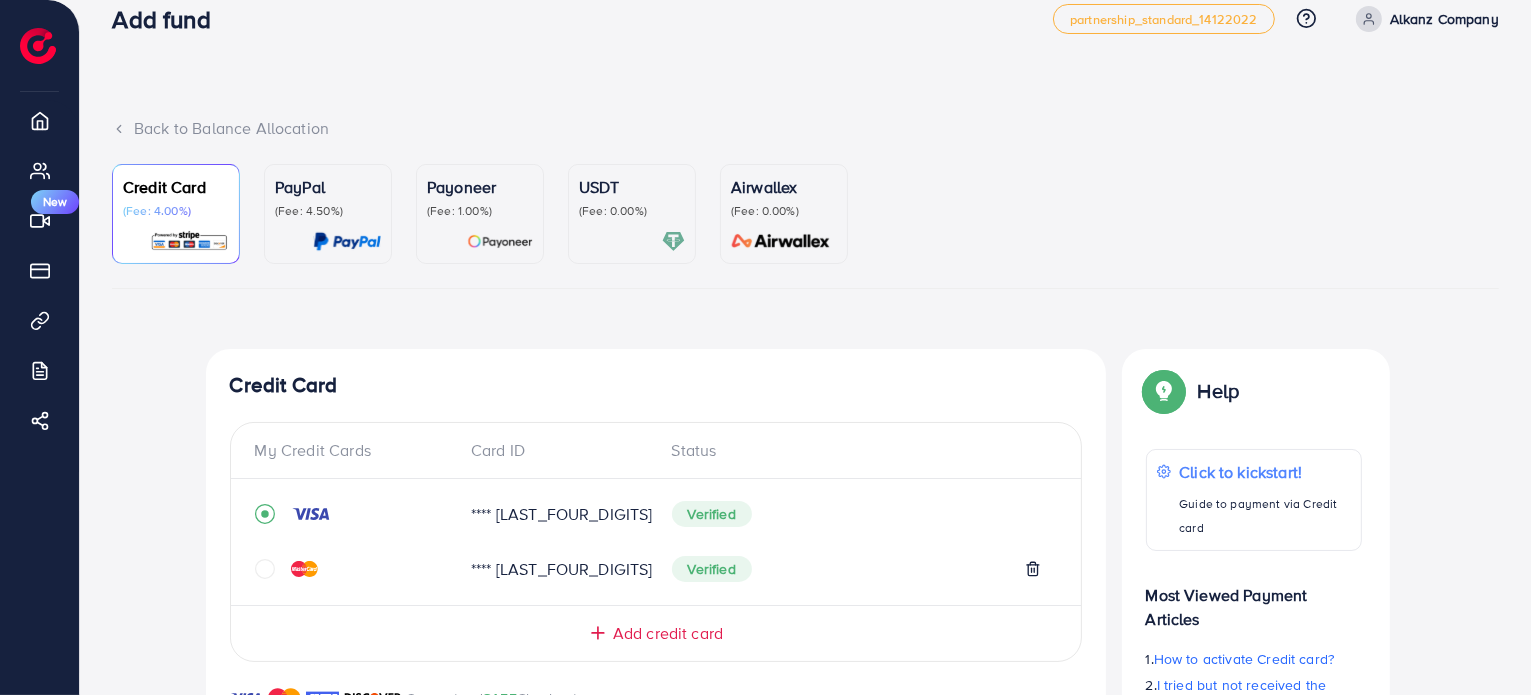 scroll, scrollTop: 6, scrollLeft: 0, axis: vertical 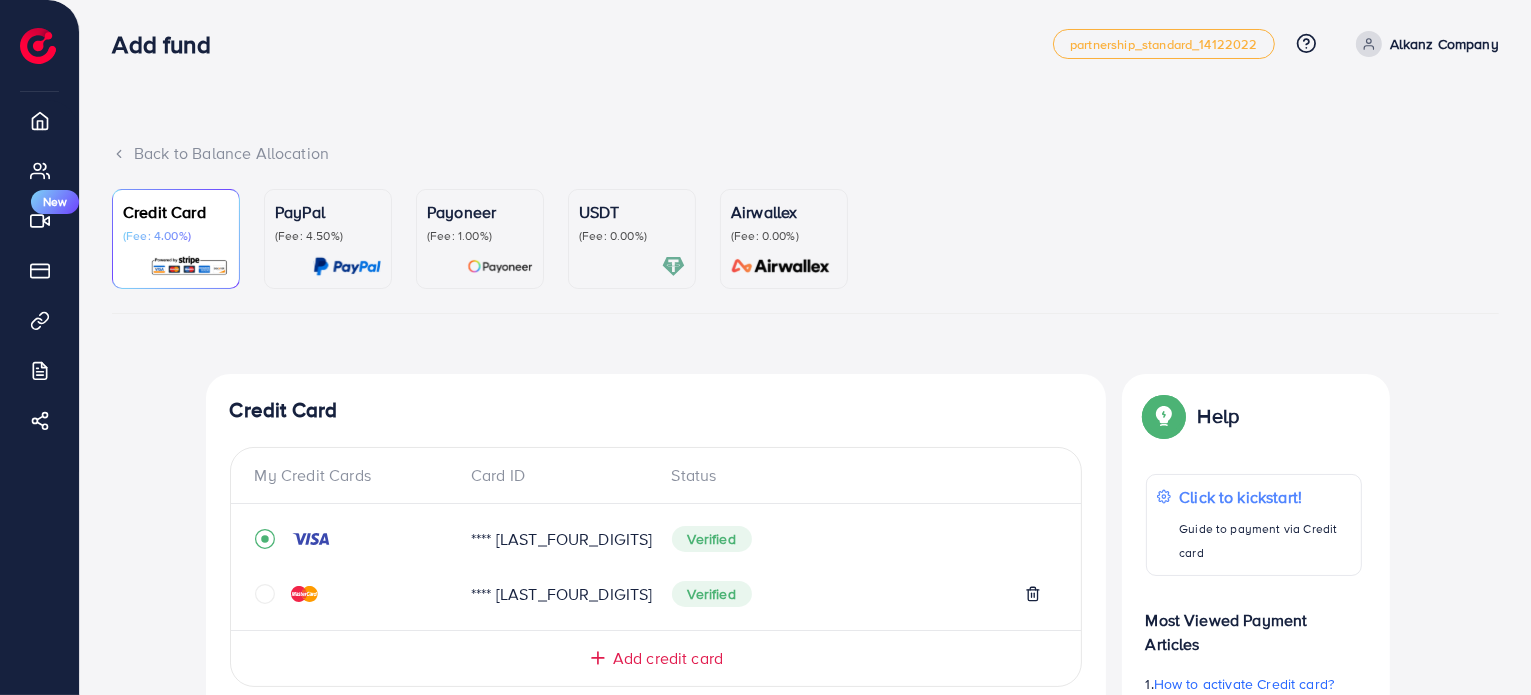 click on "PayPal   (Fee: 4.50%)" at bounding box center (328, 239) 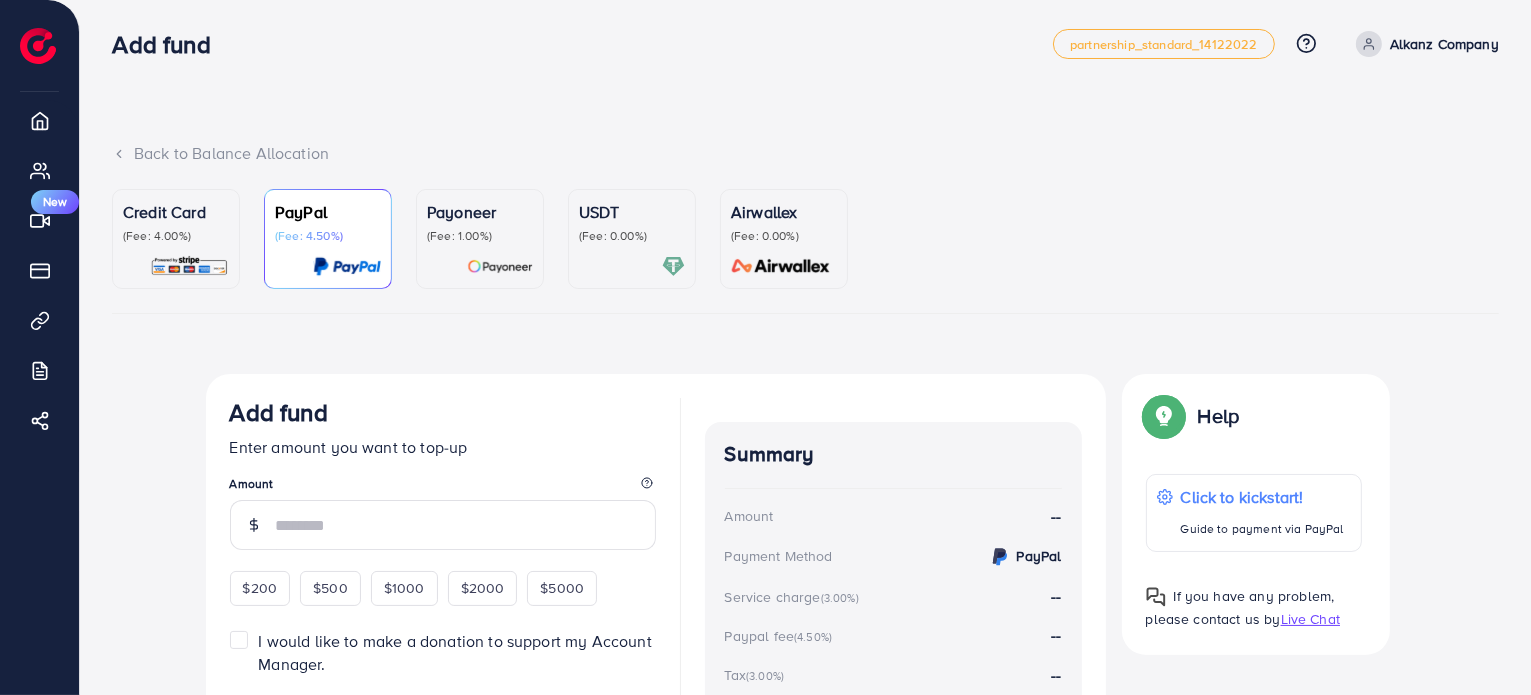 click on "(Fee: 4.00%)" at bounding box center [176, 236] 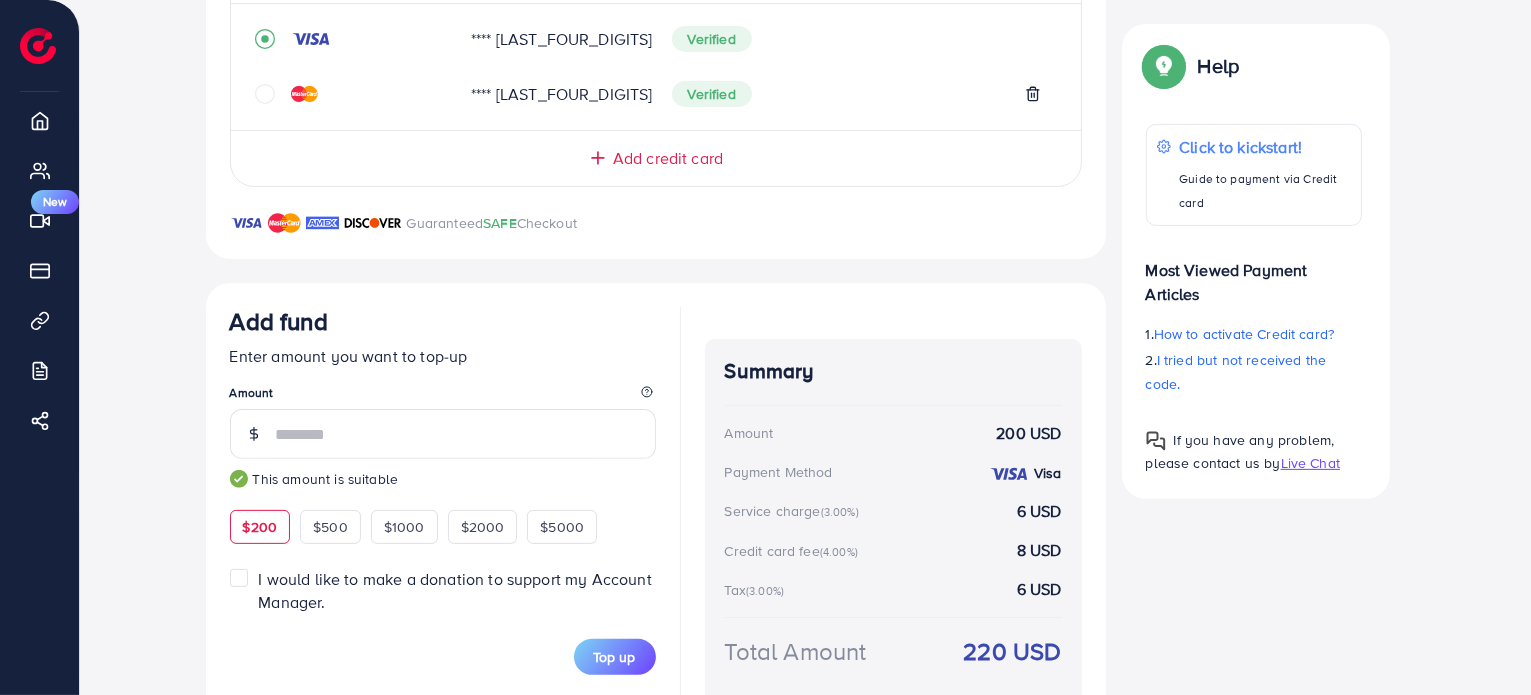 scroll, scrollTop: 206, scrollLeft: 0, axis: vertical 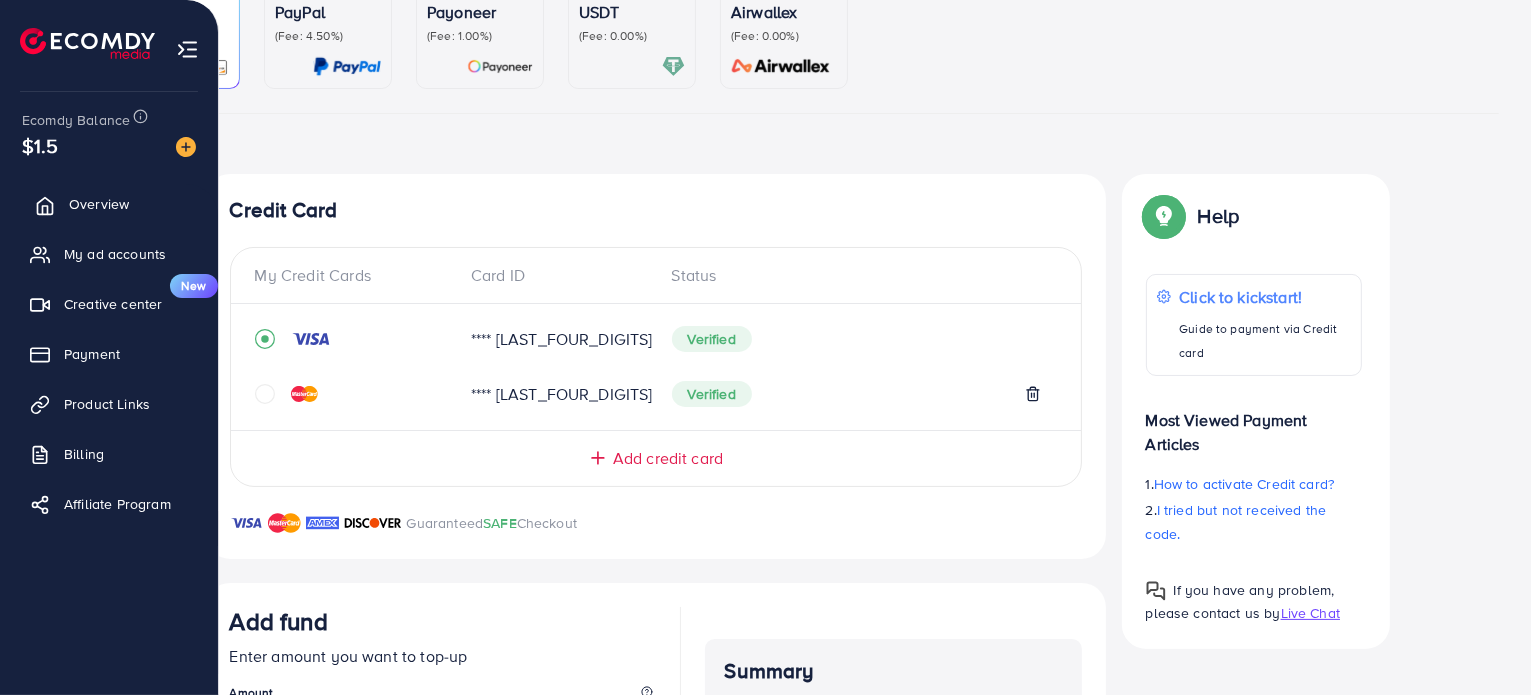 click on "Overview" at bounding box center (99, 204) 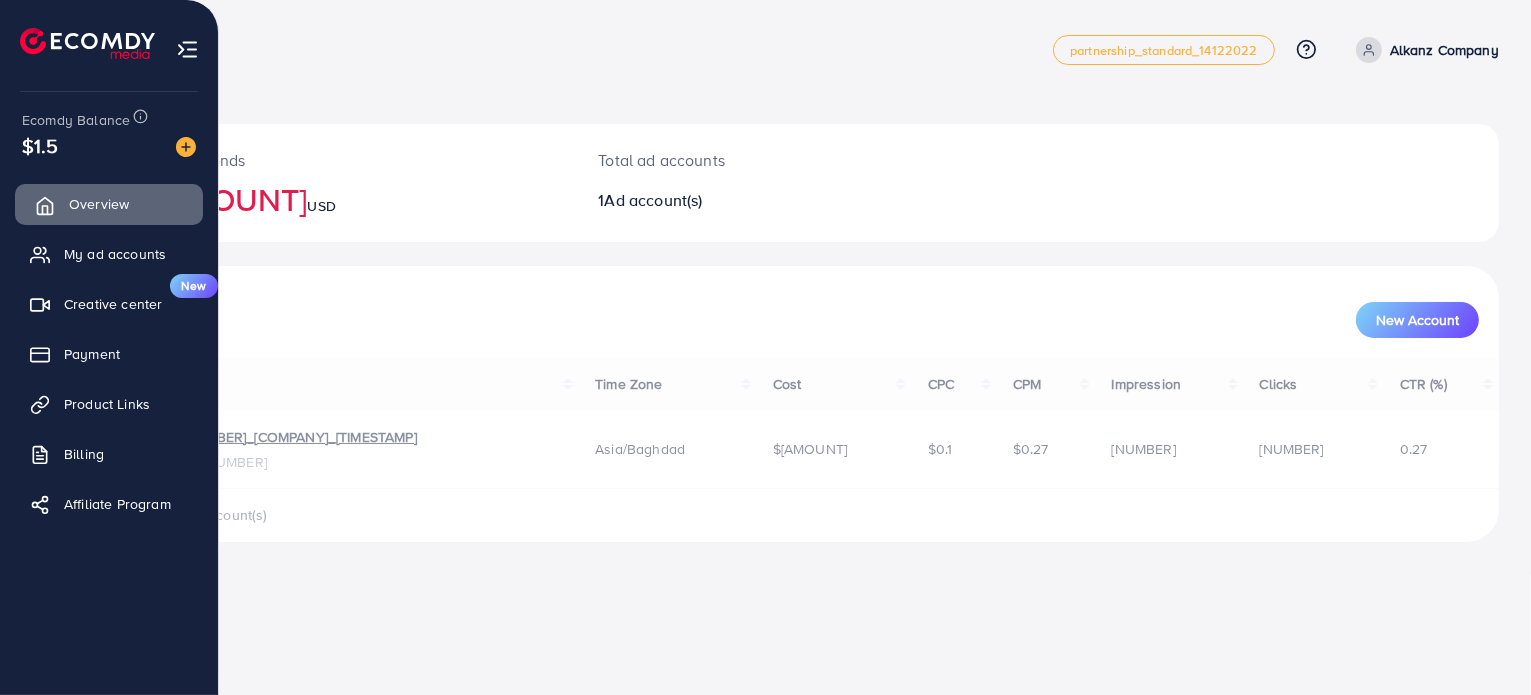 scroll, scrollTop: 0, scrollLeft: 0, axis: both 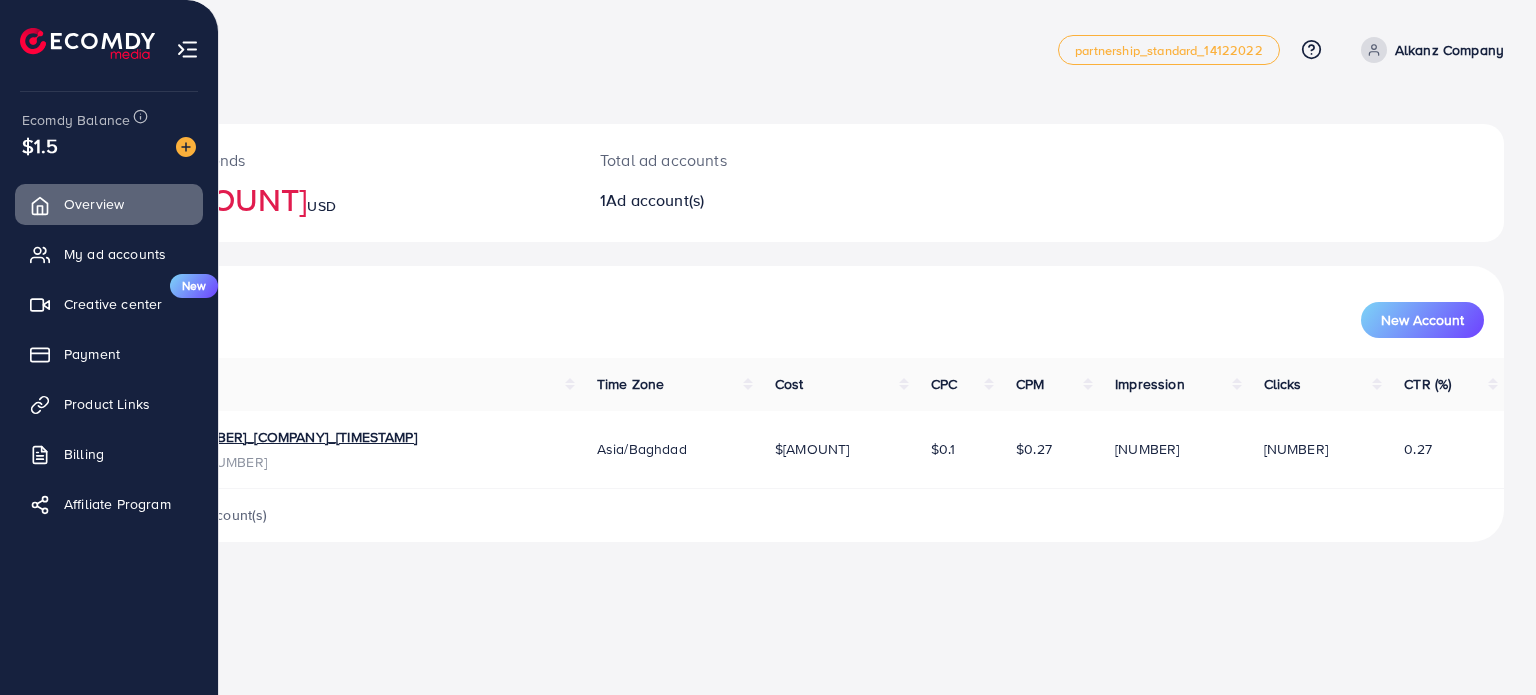 drag, startPoint x: 89, startPoint y: 358, endPoint x: 92, endPoint y: 324, distance: 34.132095 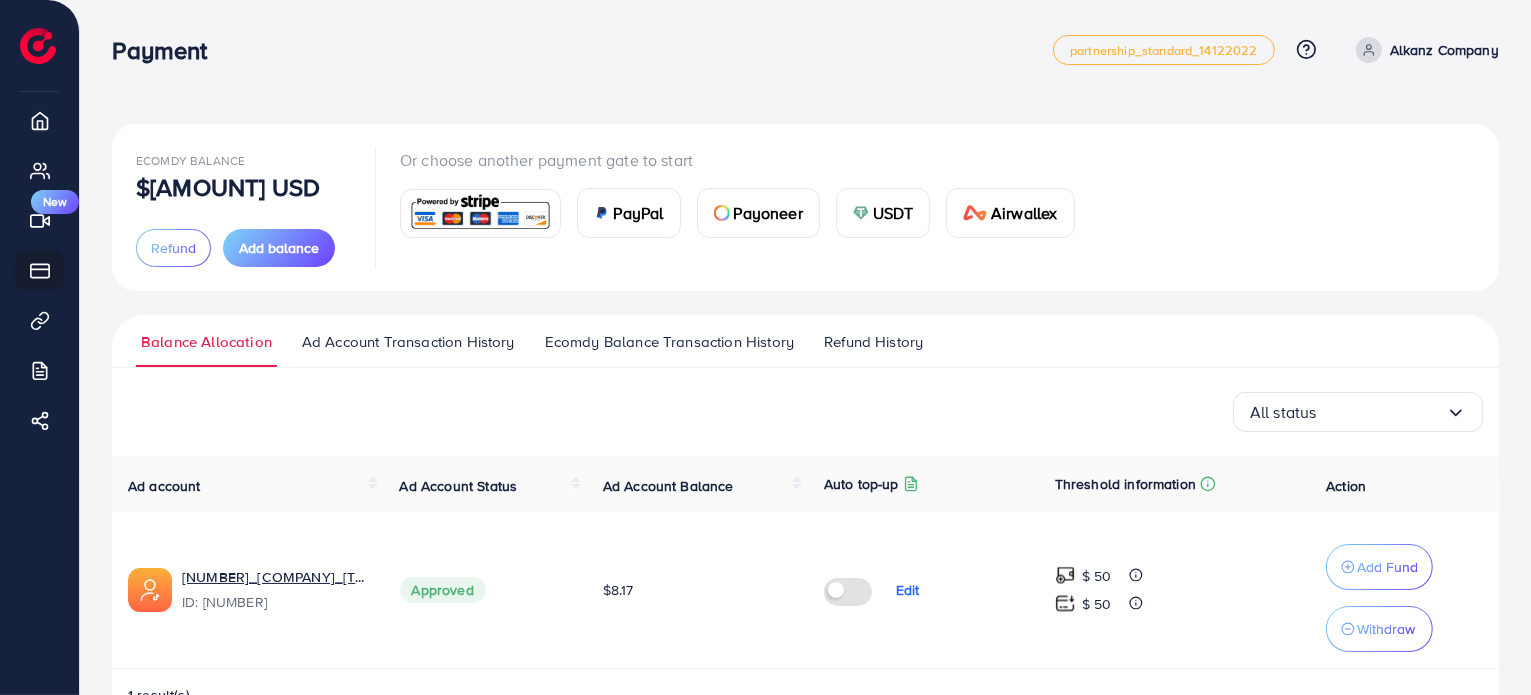 scroll, scrollTop: 56, scrollLeft: 0, axis: vertical 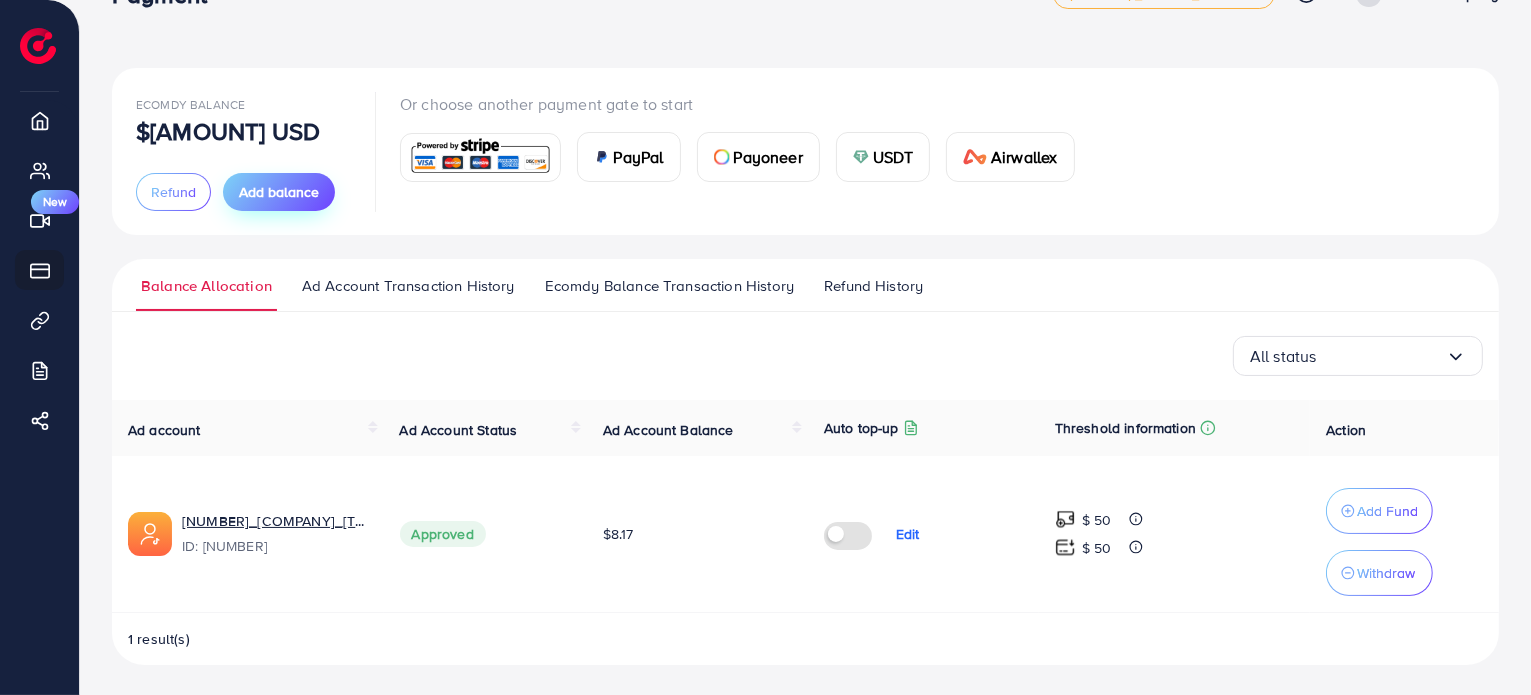 click on "Add balance" at bounding box center (279, 192) 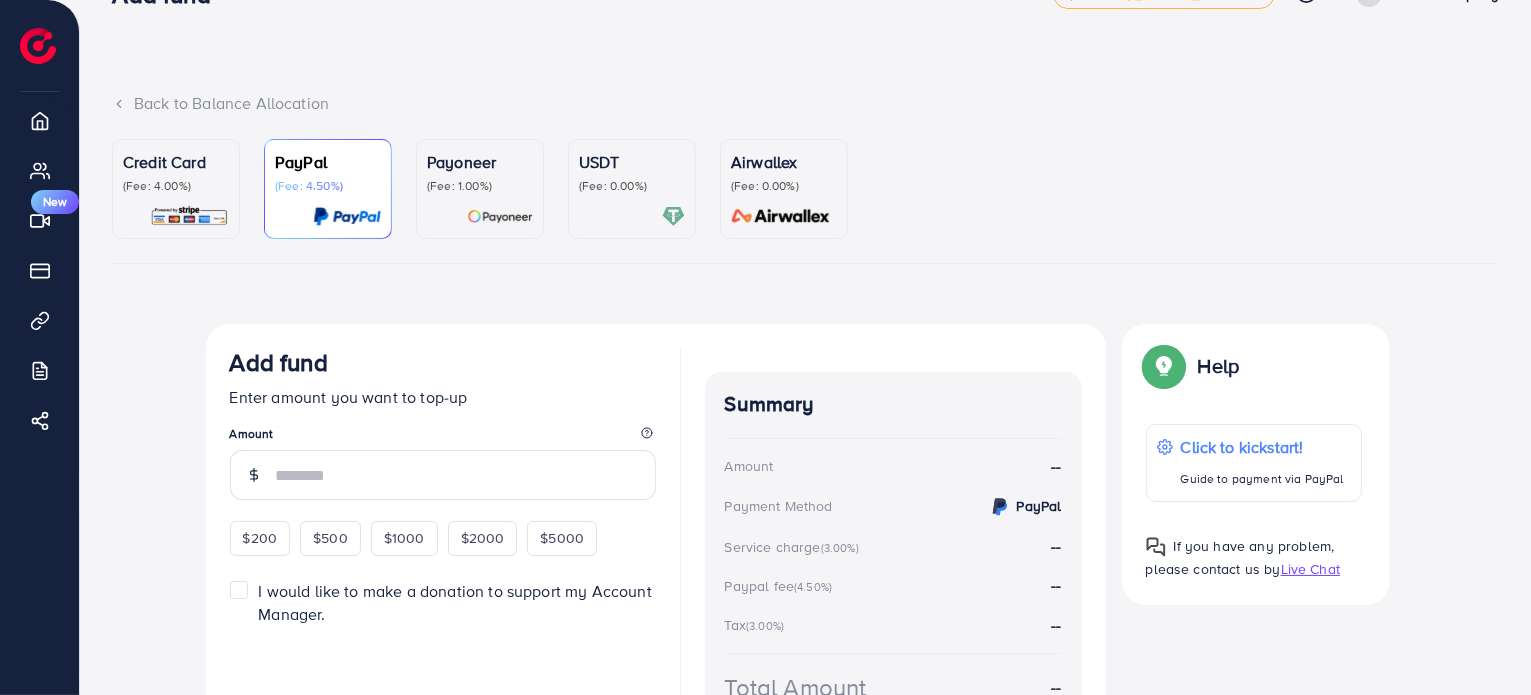scroll, scrollTop: 0, scrollLeft: 0, axis: both 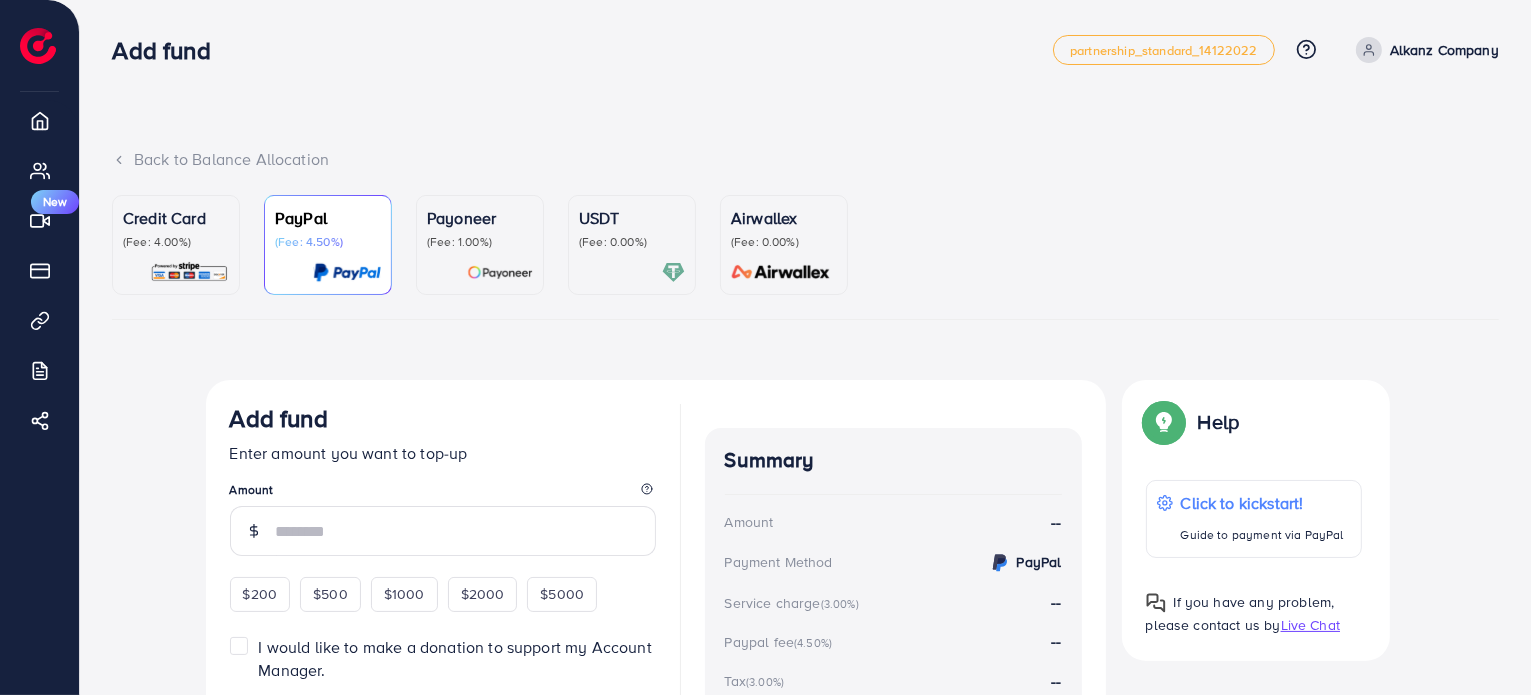 click on "Credit Card" at bounding box center (176, 218) 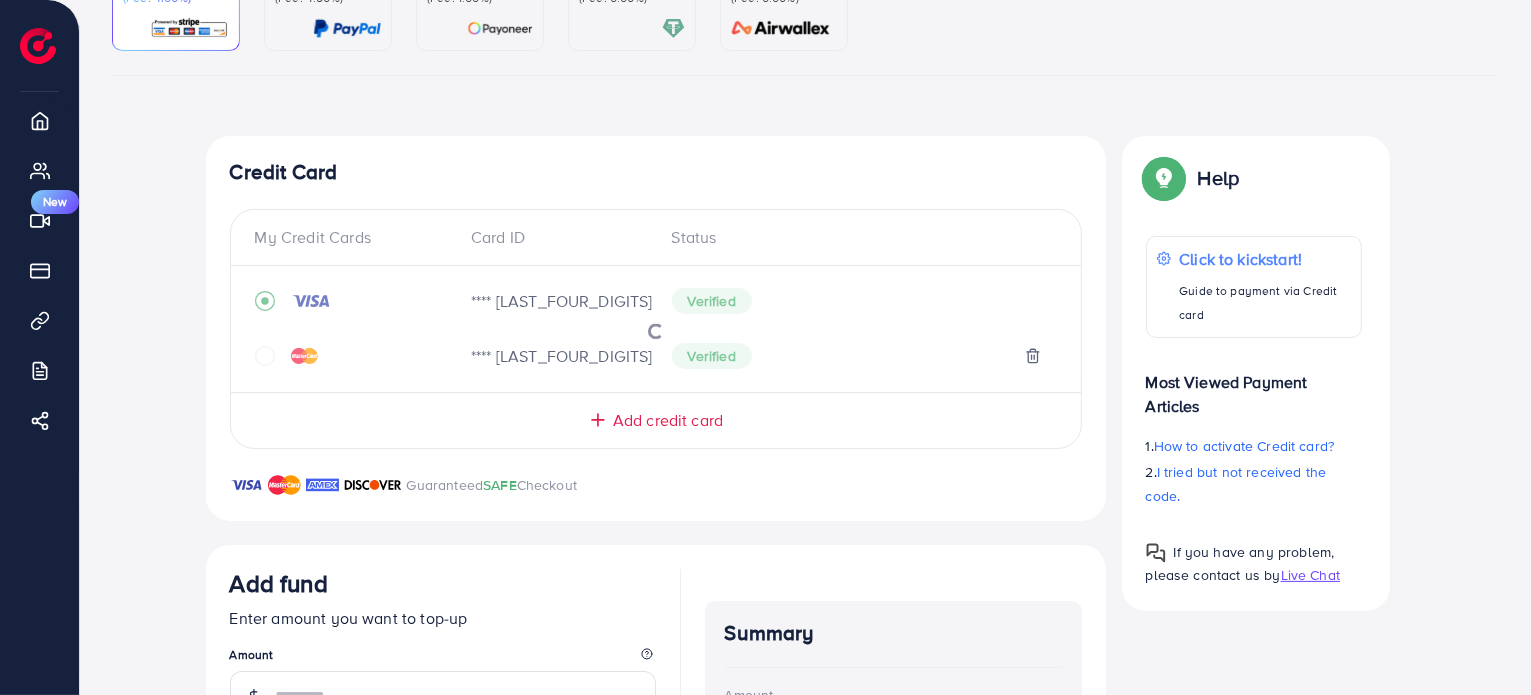 scroll, scrollTop: 600, scrollLeft: 0, axis: vertical 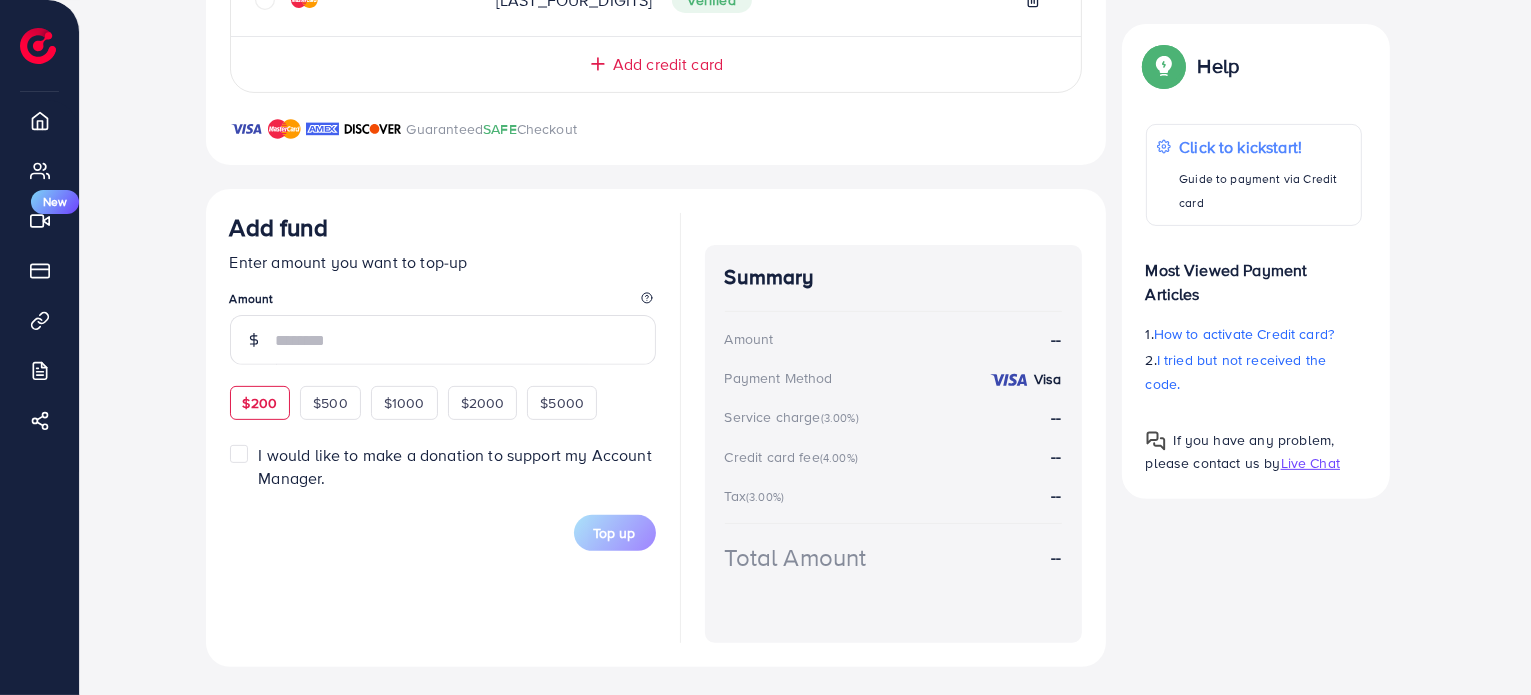 click on "$200" at bounding box center (260, 403) 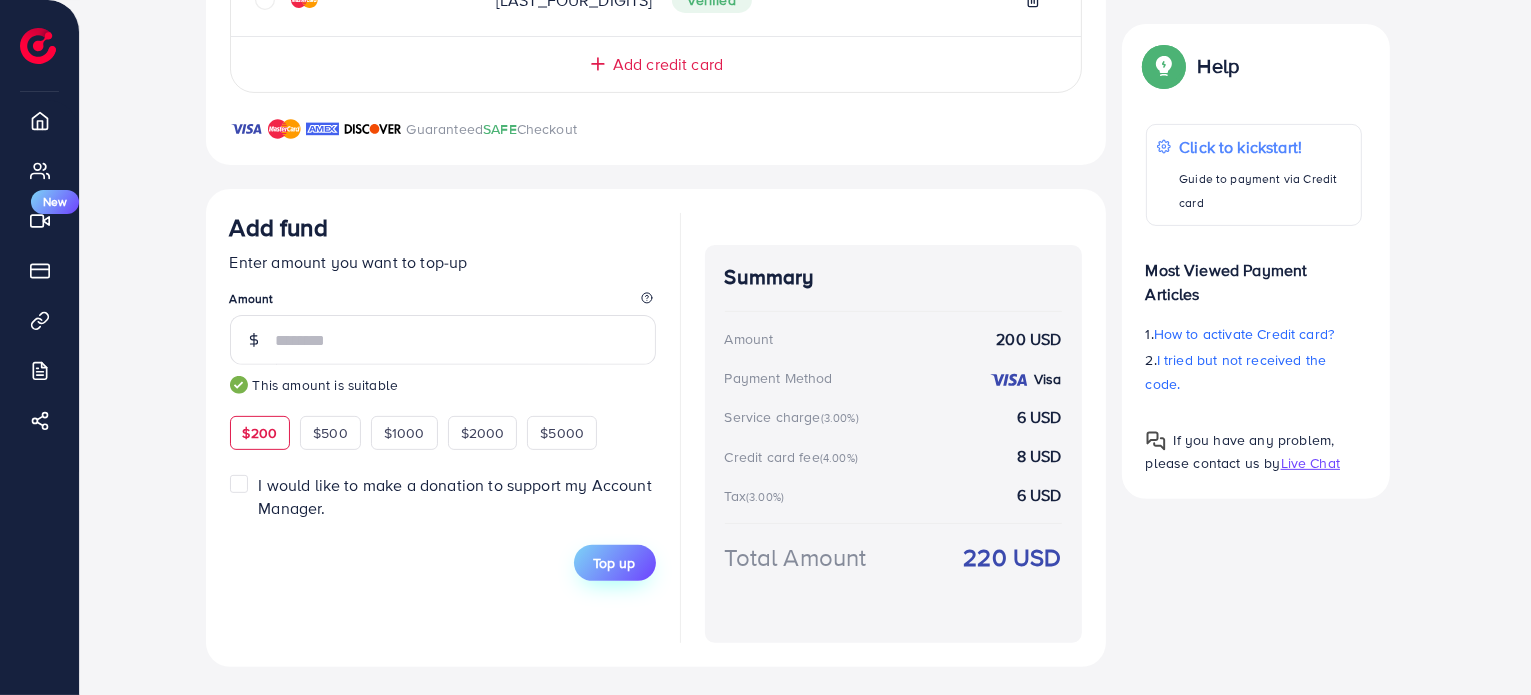 click on "Top up" at bounding box center (615, 563) 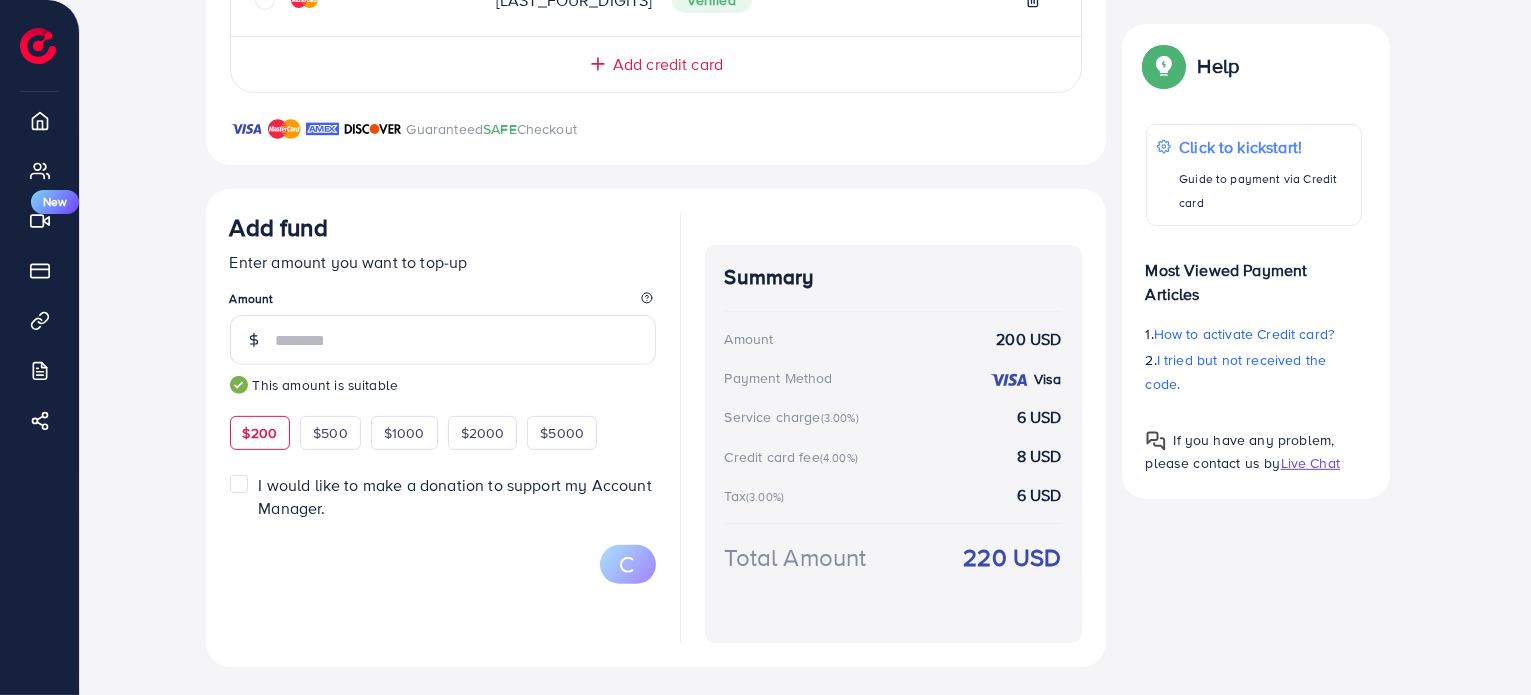 scroll, scrollTop: 494, scrollLeft: 0, axis: vertical 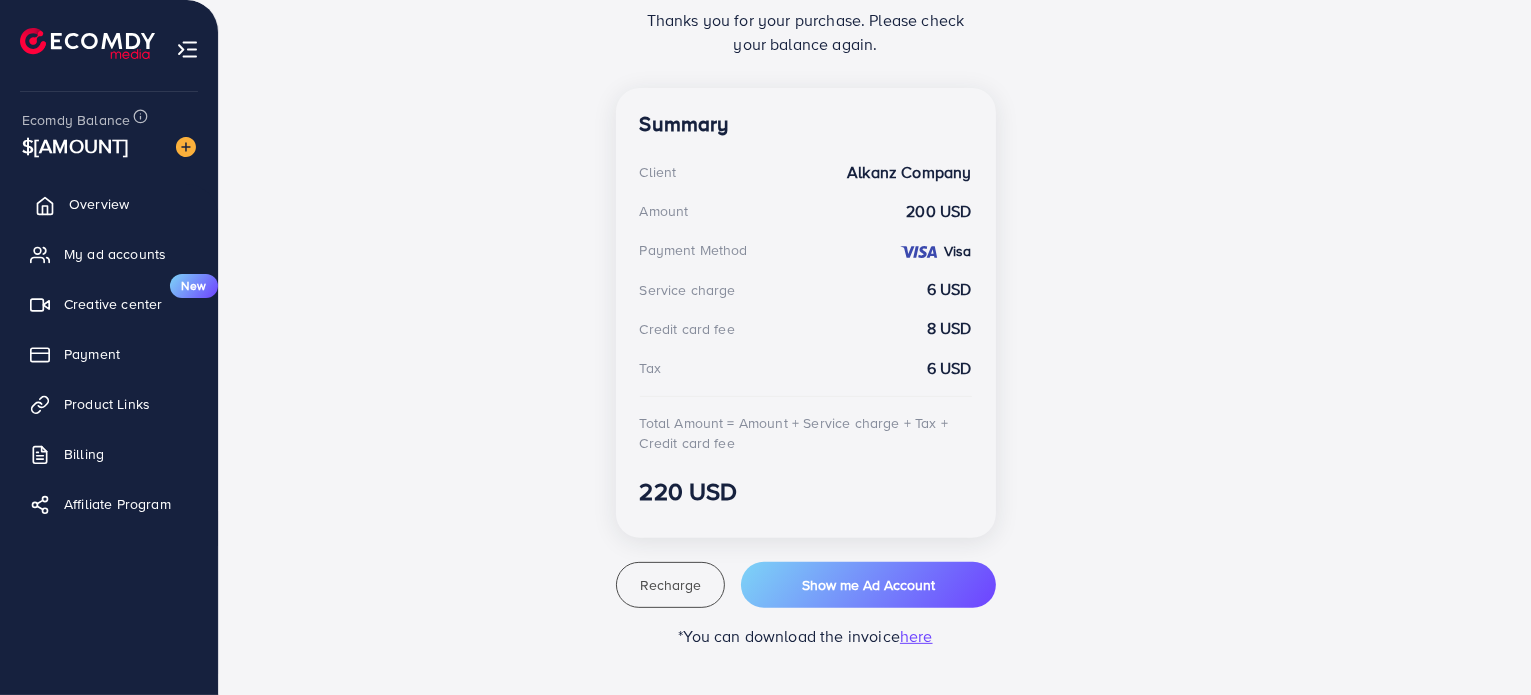 click on "Overview" at bounding box center [109, 204] 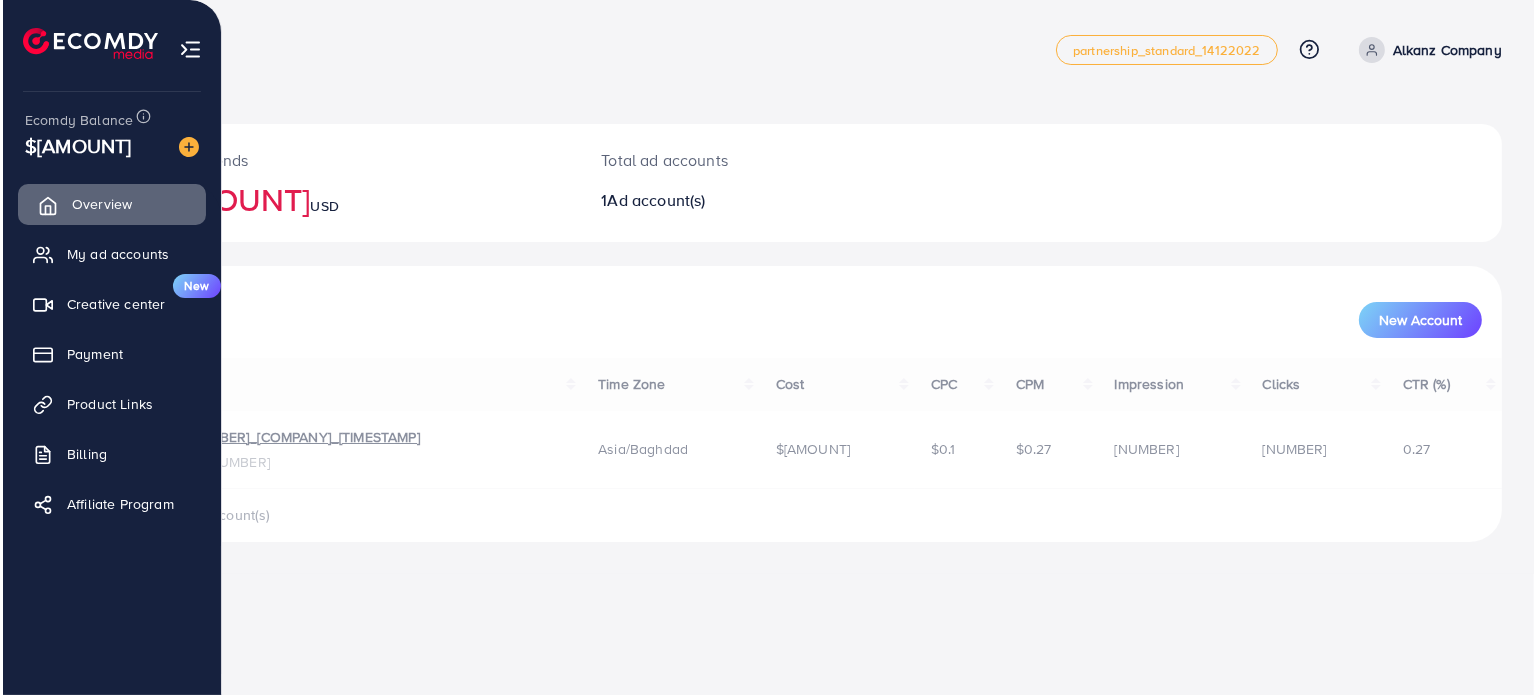 scroll, scrollTop: 0, scrollLeft: 0, axis: both 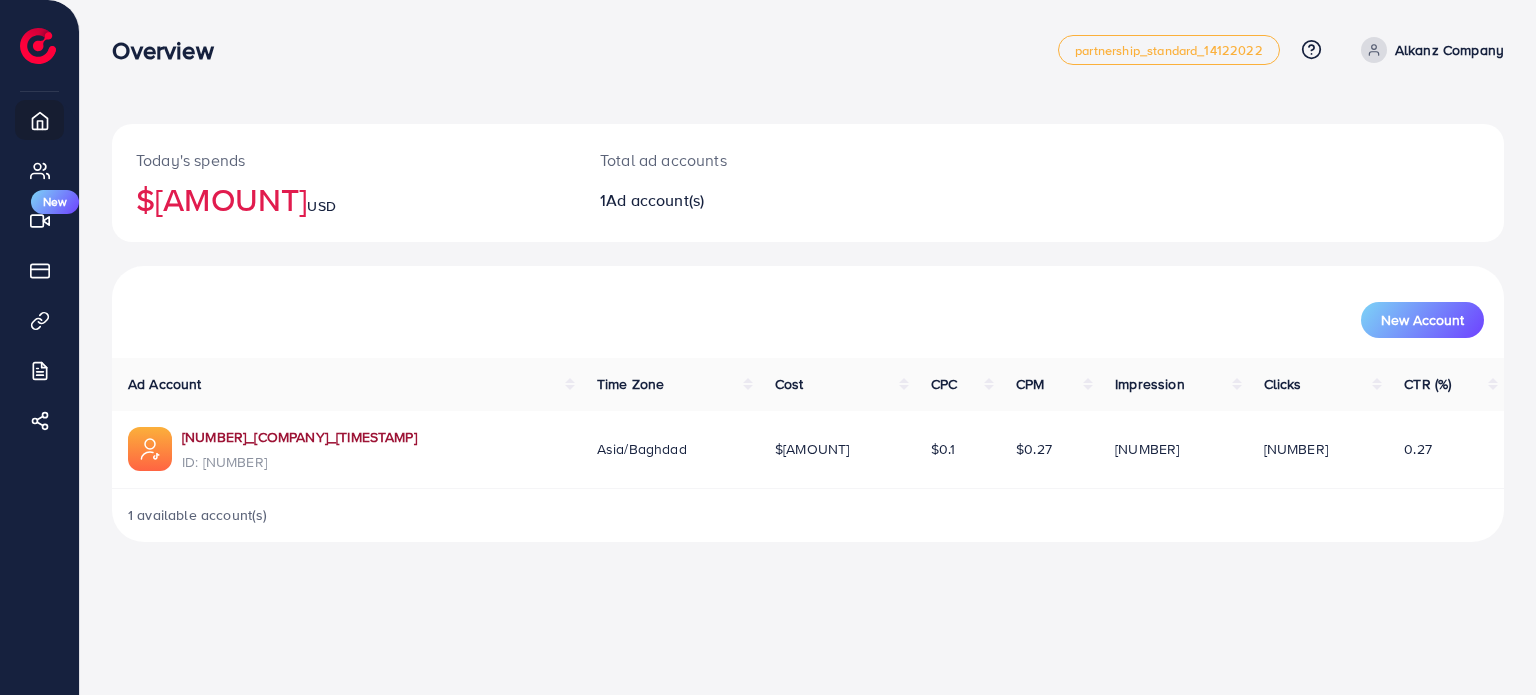 click on "[NUMBER]_[COMPANY]_[TIMESTAMP]" at bounding box center (299, 437) 